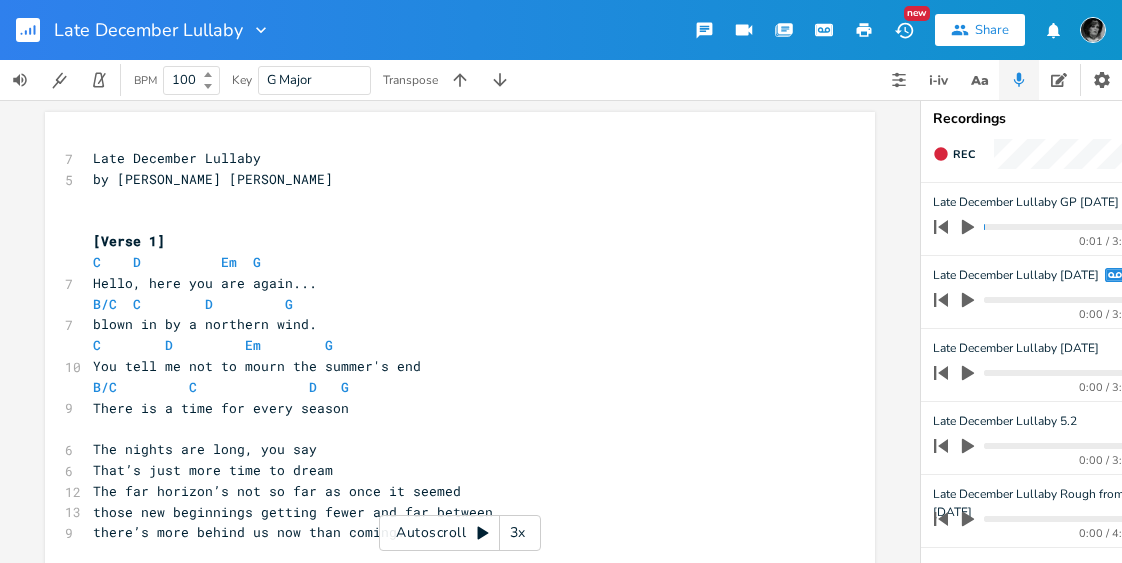 scroll, scrollTop: 0, scrollLeft: 0, axis: both 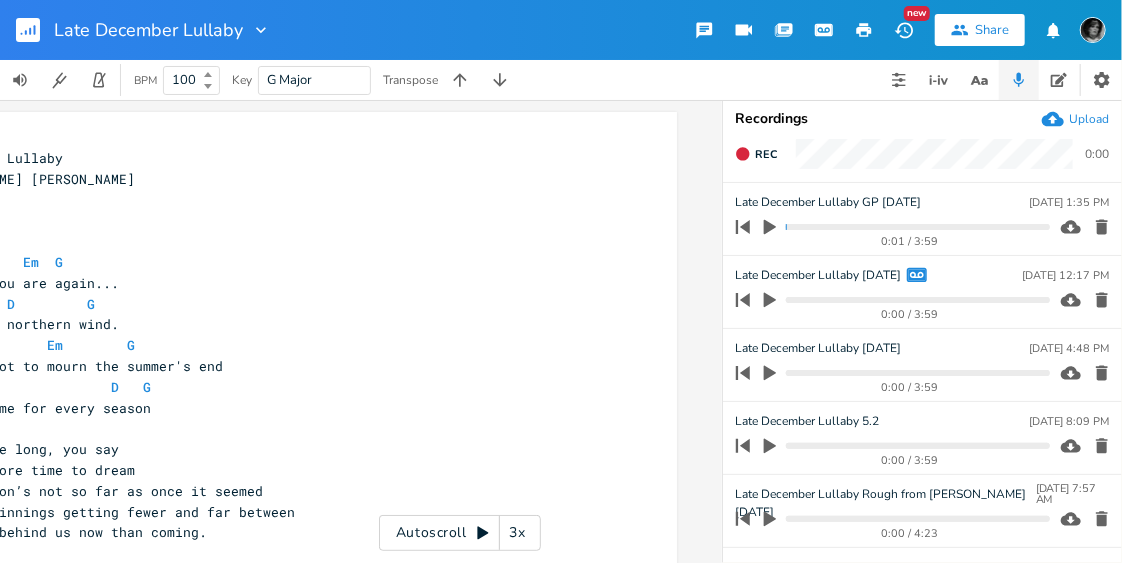 click 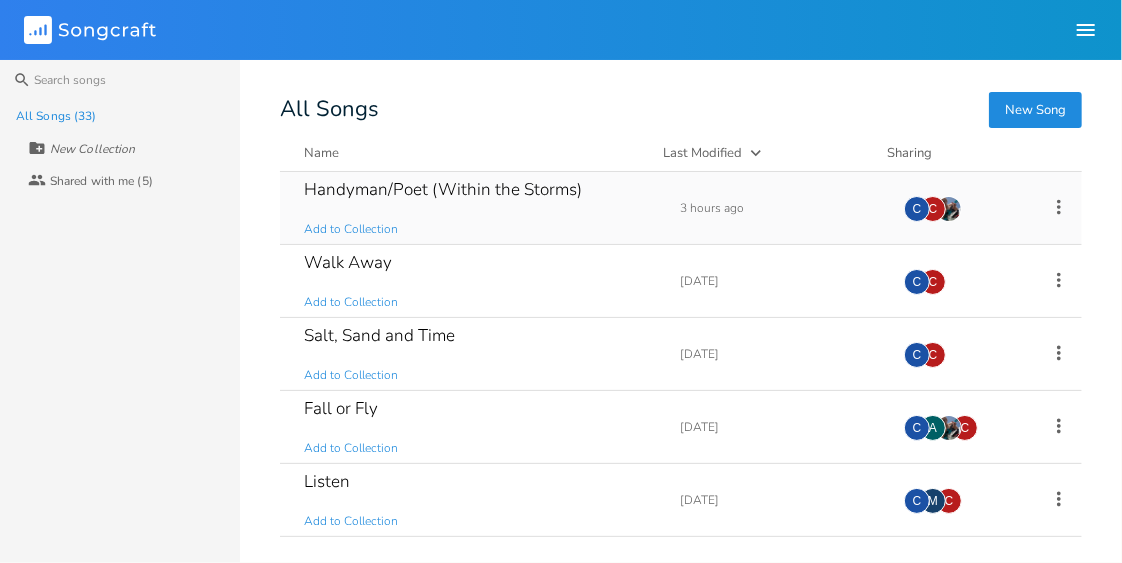 click on "Handyman/Poet (Within the Storms)" at bounding box center [443, 189] 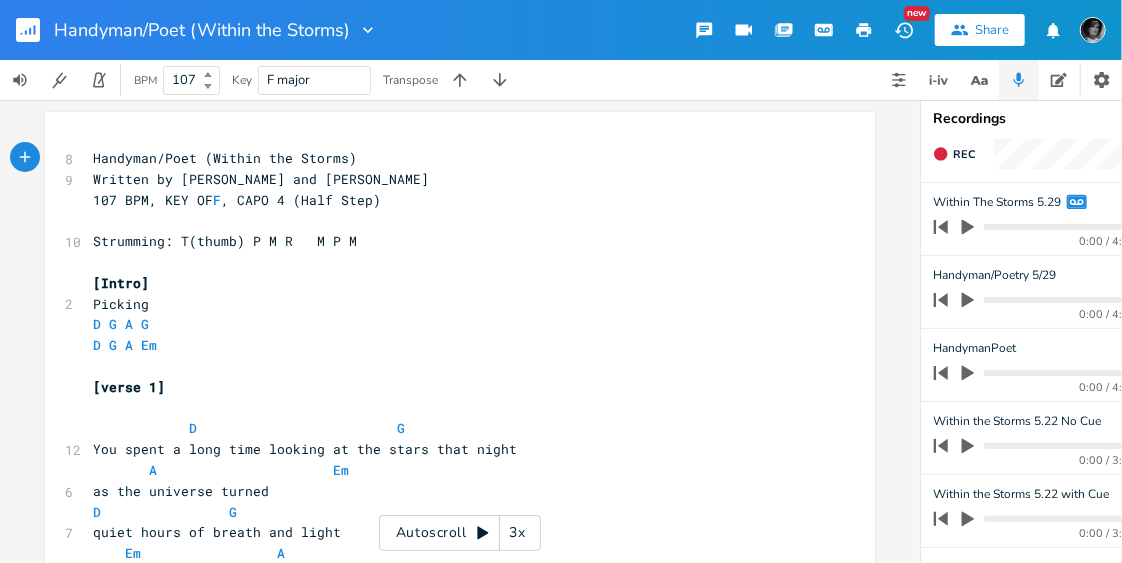 scroll, scrollTop: 0, scrollLeft: 198, axis: horizontal 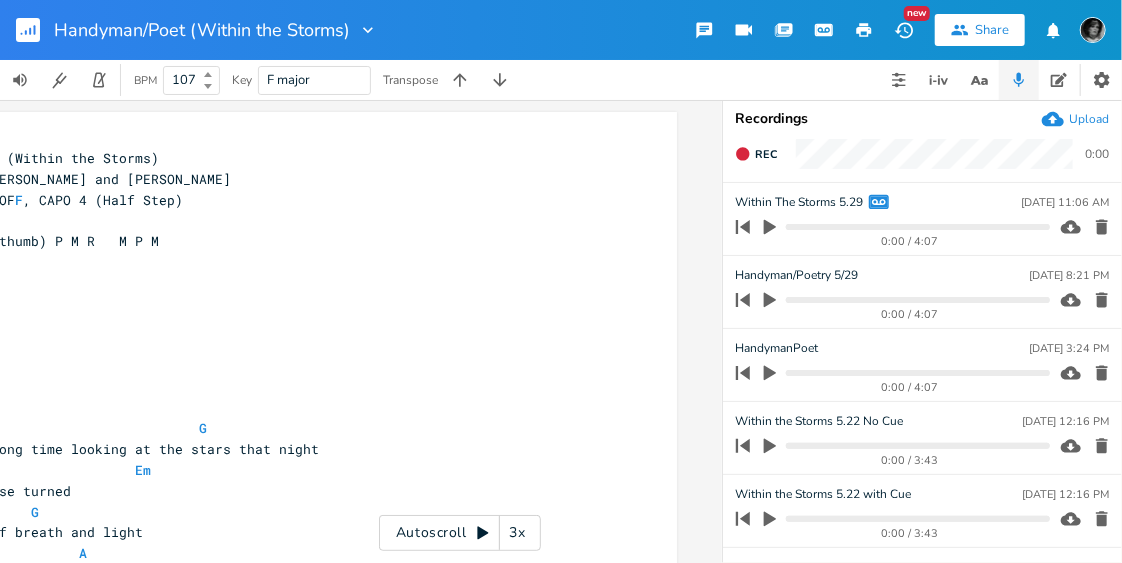 click 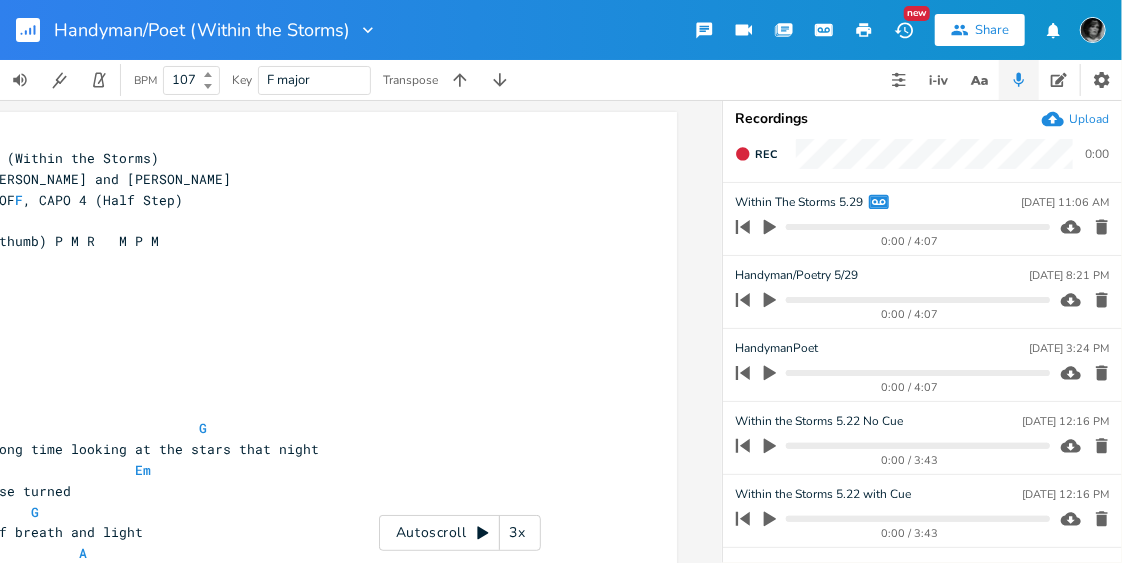 click 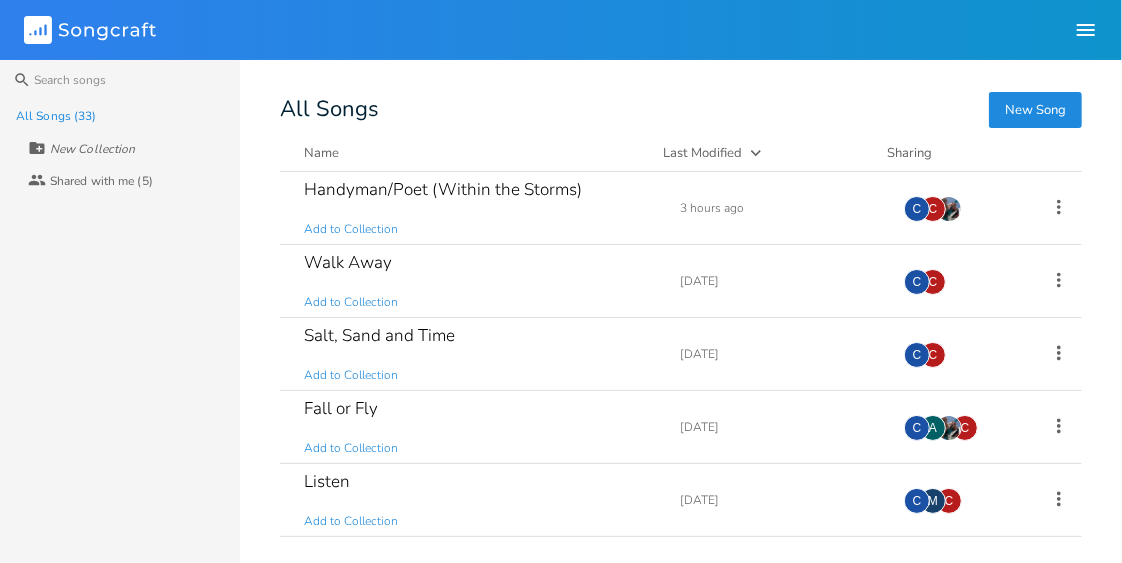 click on "Handyman/Poet (Within the Storms) Add to Collection Demo 3 hours ago C C Walk Away Add to Collection Demo [DATE] C C Salt, Sand and Time Add to Collection Add Demo [DATE] C C Fall or Fly Add to Collection Demo [DATE] C A C Listen Add to Collection Add Demo [DATE] C M C This Ring's True Add to Collection Add Demo [DATE] C C At Night I Dreamed of Fire Add to Collection Add Demo [DATE] C C Silver lining Add to Collection Add Demo [DATE] C C Untitled 1 Add to Collection Add Demo [DATE] C C Whiskey and Waiting Add to Collection Add Demo [DATE] C C Born Already Gone Add to Collection Add Demo [DATE] C C What Would You Change Add to Collection Add Demo [DATE] C C Voices in My Head (I'm Not Crazy) Add to Collection Demo [DATE] C C First Mile of Leaving  [PERSON_NAME] and [PERSON_NAME] Add to Collection Add Demo [DATE] C Lessons: [PERSON_NAME] and [PERSON_NAME] Add to Collection Add Demo [DATE] A C Aftermath Add to Collection Demo [DATE] C C The Void Add to Collection" at bounding box center [681, 359] 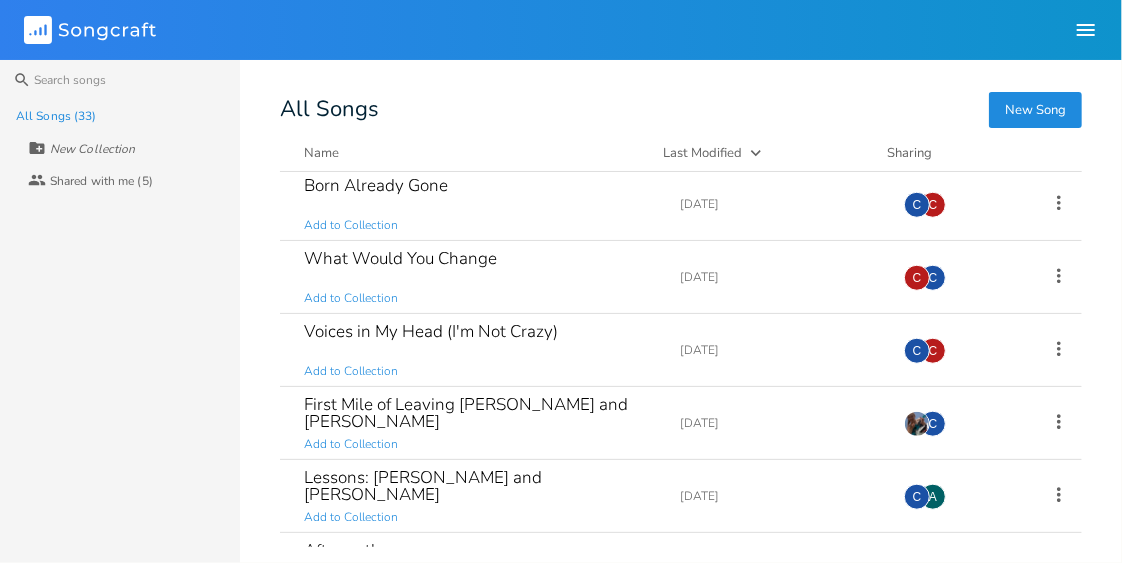 scroll, scrollTop: 741, scrollLeft: 0, axis: vertical 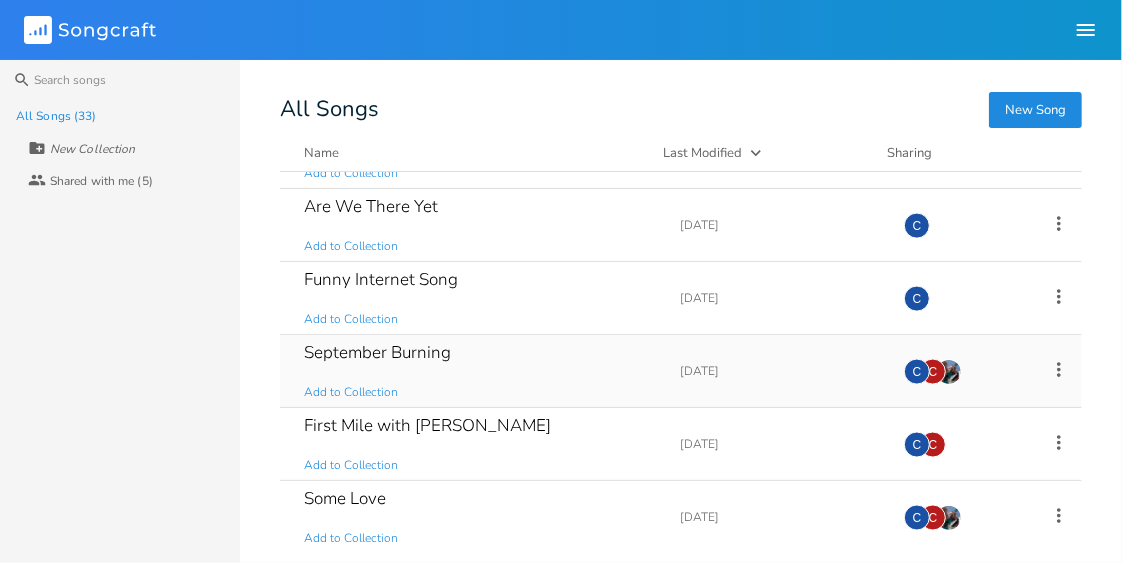 click on "September Burning" at bounding box center [377, 352] 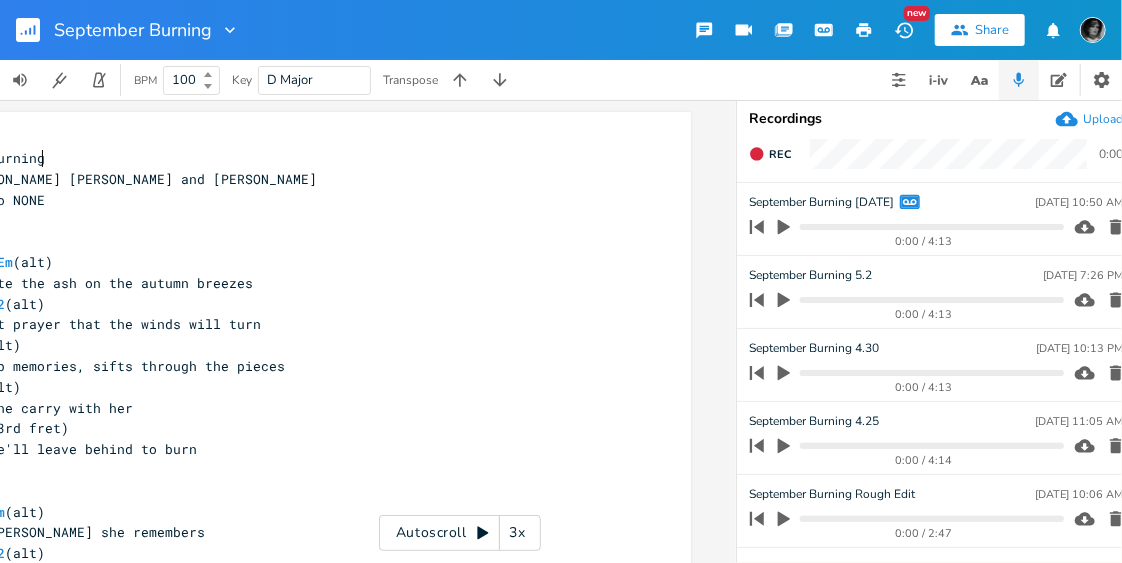 scroll, scrollTop: 0, scrollLeft: 198, axis: horizontal 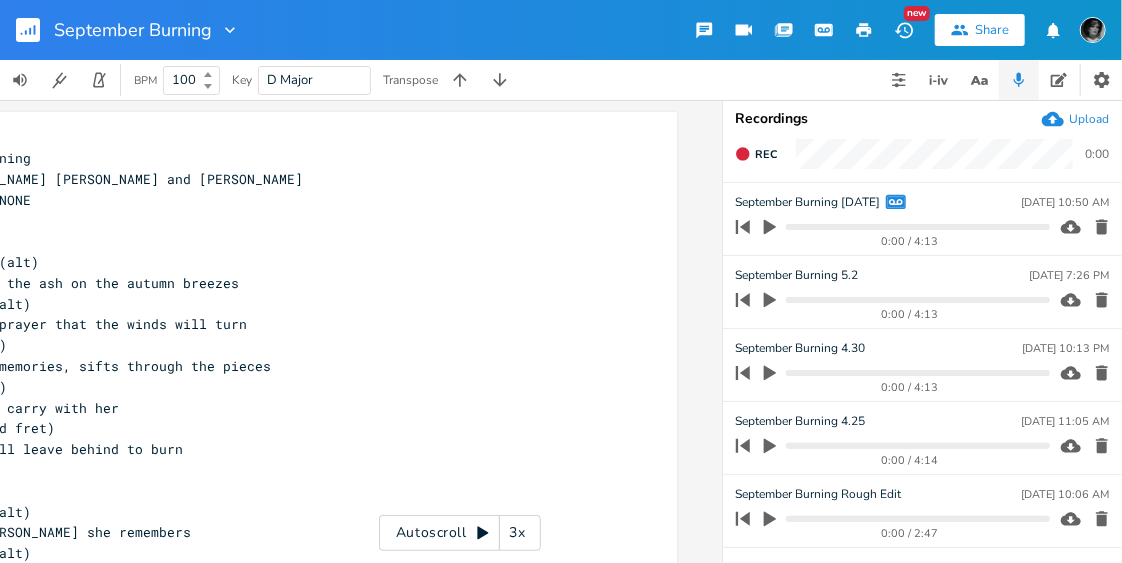 click 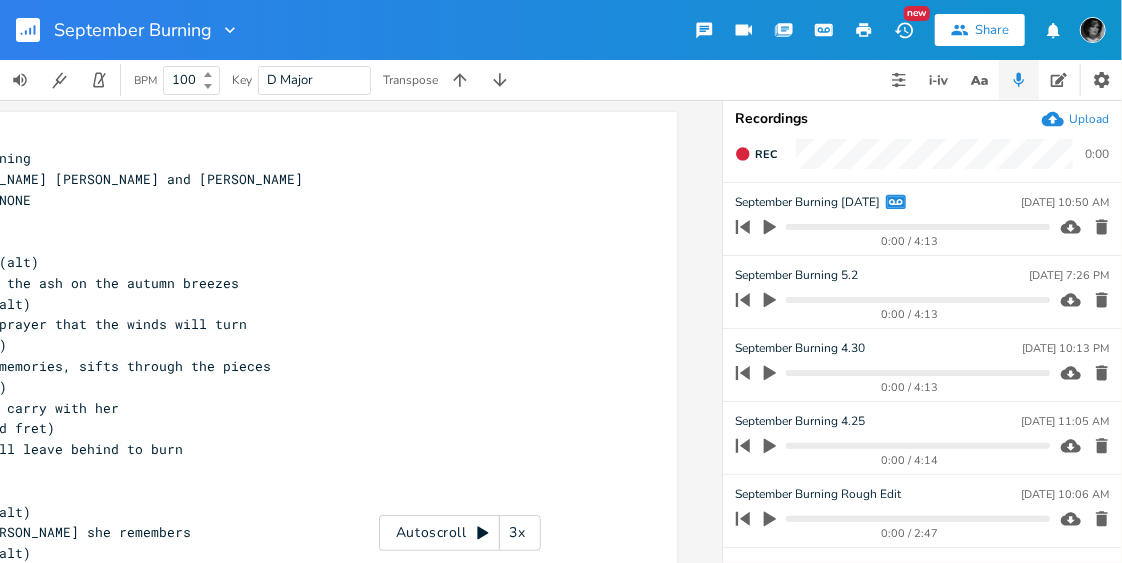 click 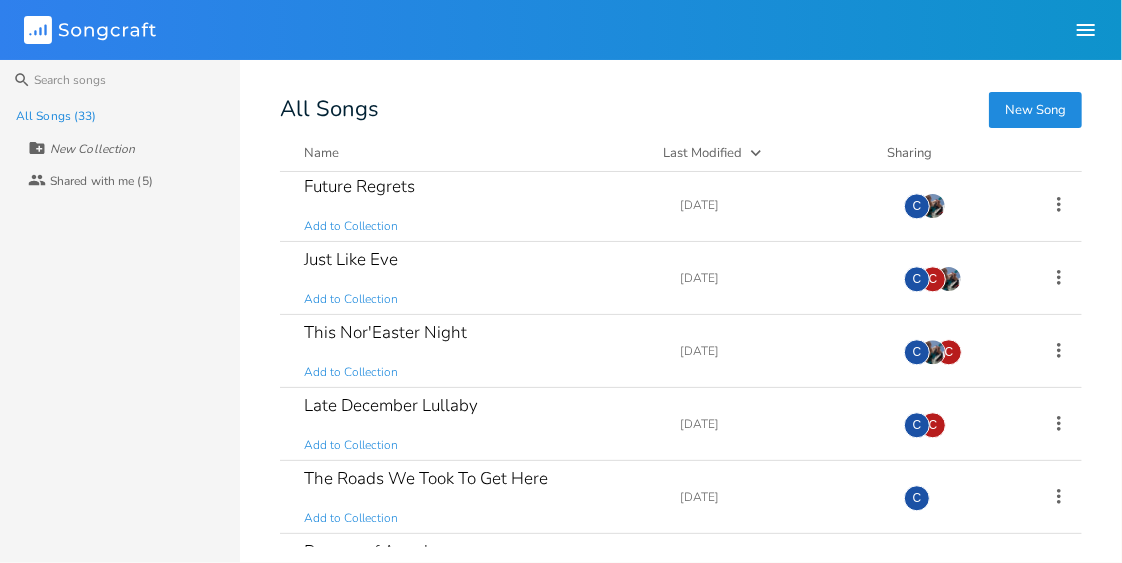 scroll, scrollTop: 2019, scrollLeft: 0, axis: vertical 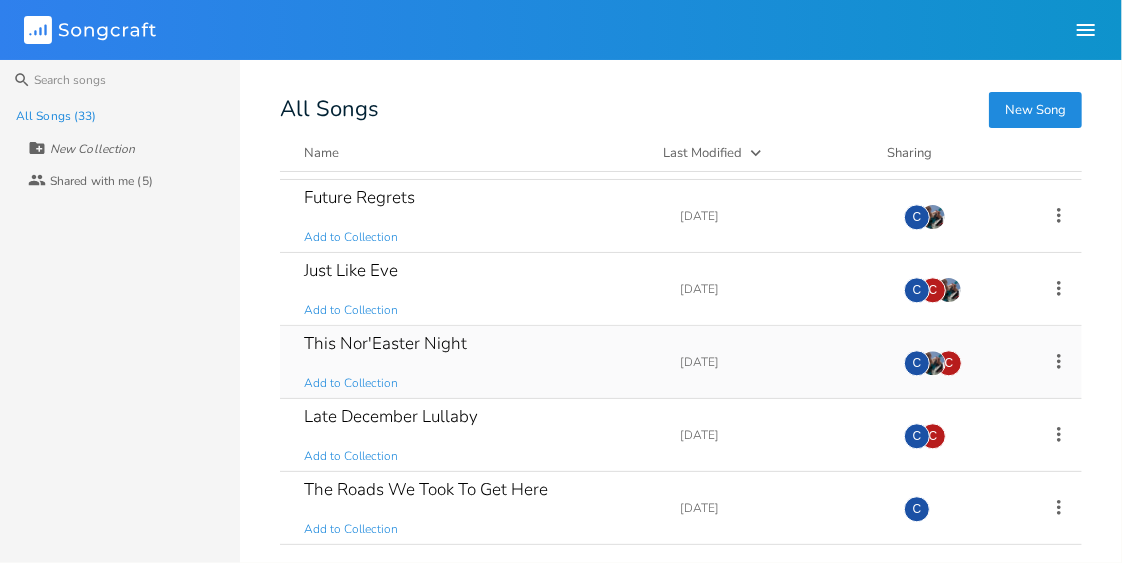 click on "This Nor'Easter Night" at bounding box center (385, 343) 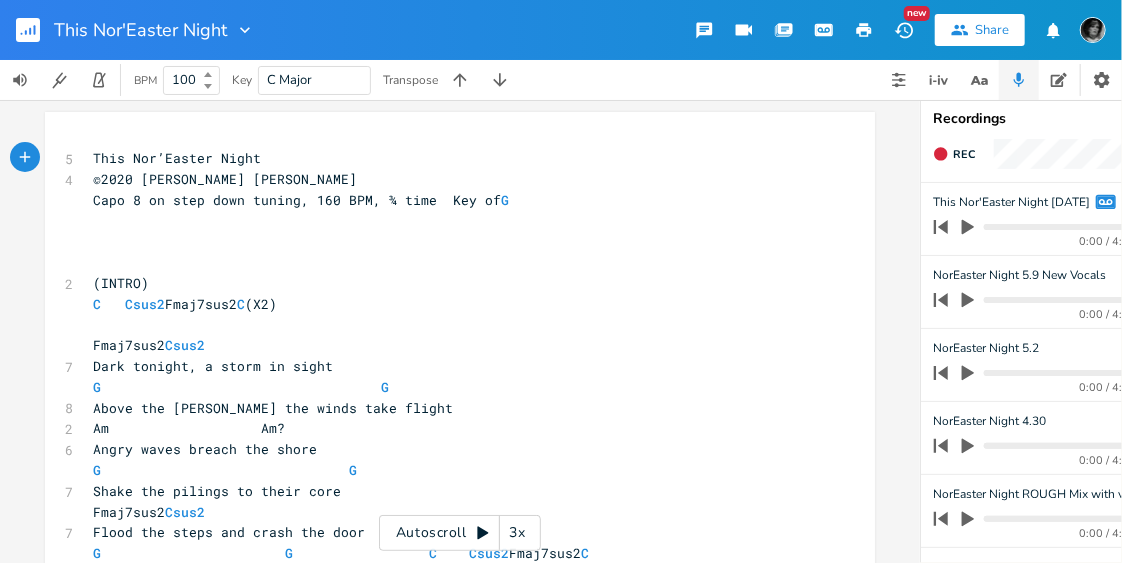 click 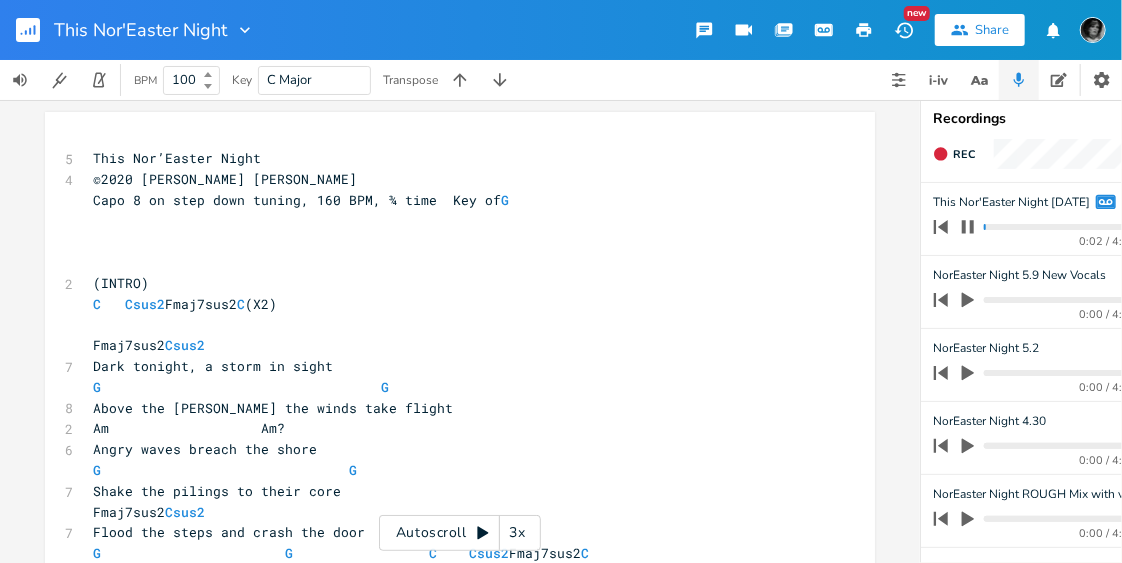 click 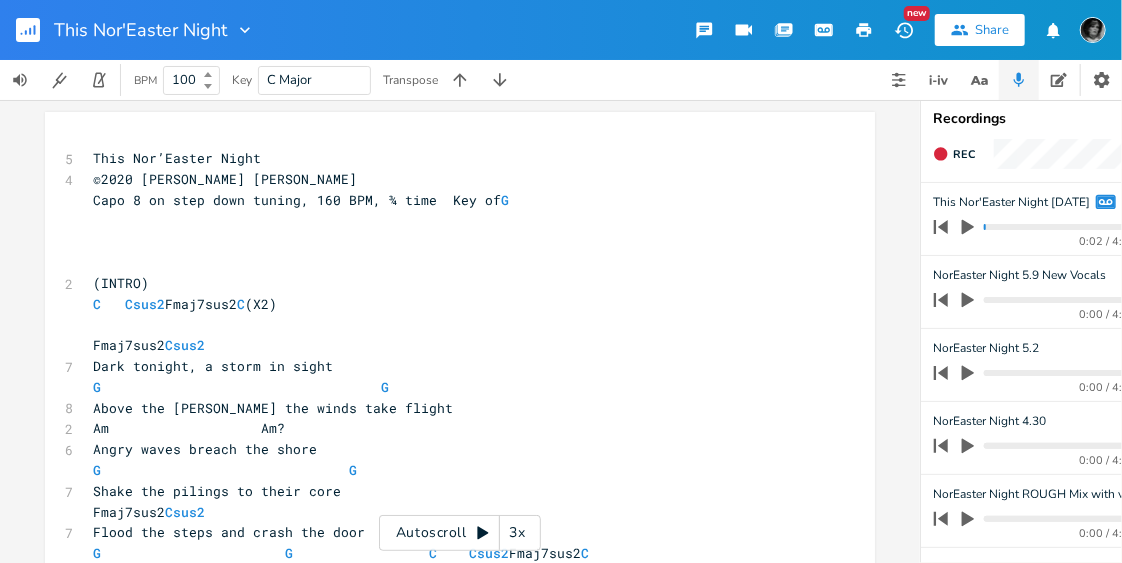 scroll, scrollTop: 0, scrollLeft: 198, axis: horizontal 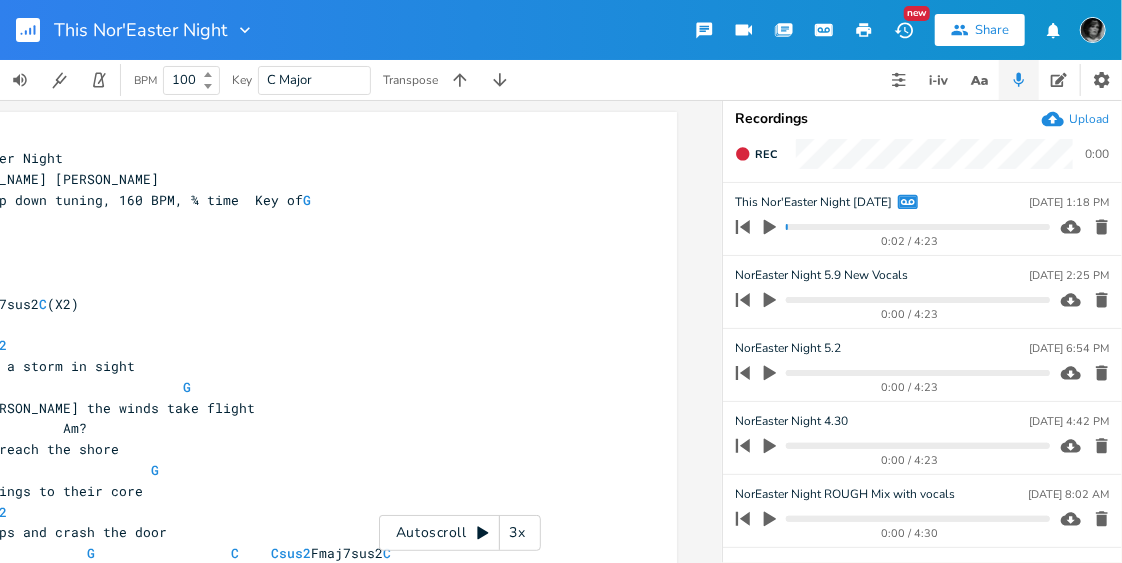 click 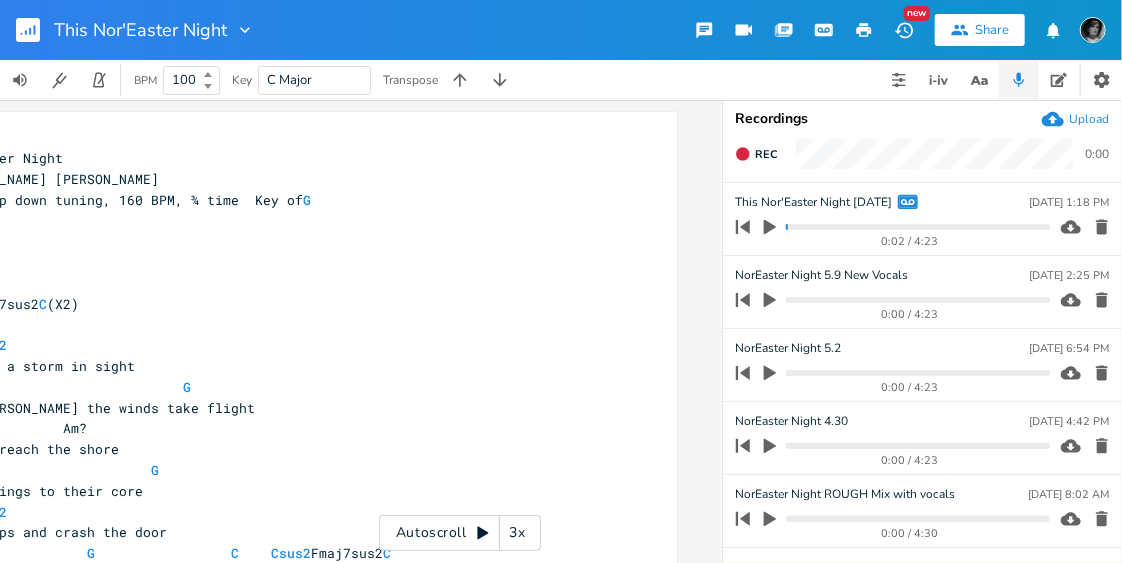 click 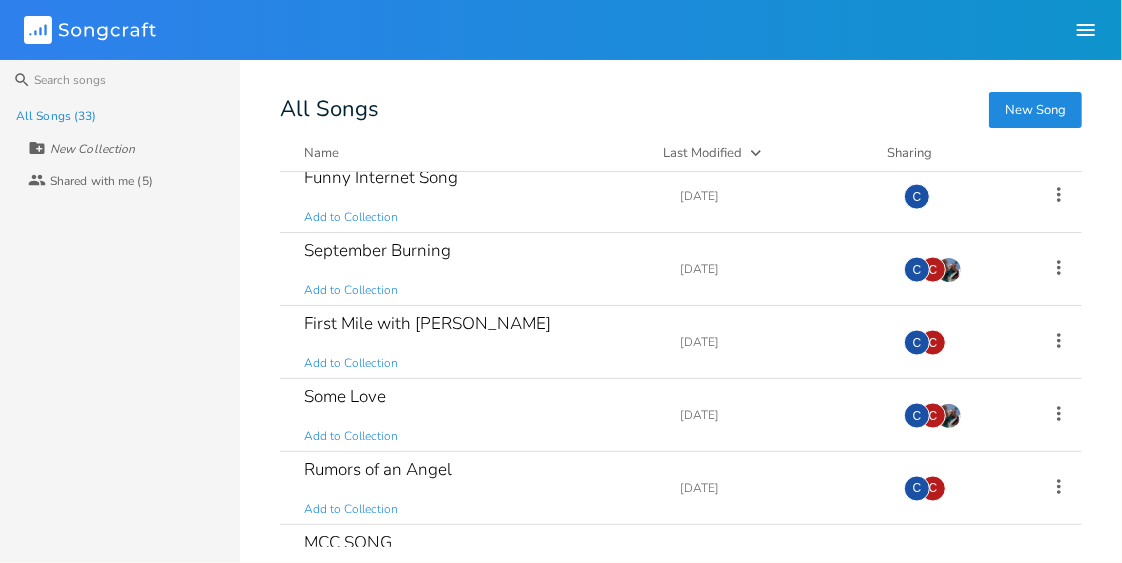 scroll, scrollTop: 1330, scrollLeft: 0, axis: vertical 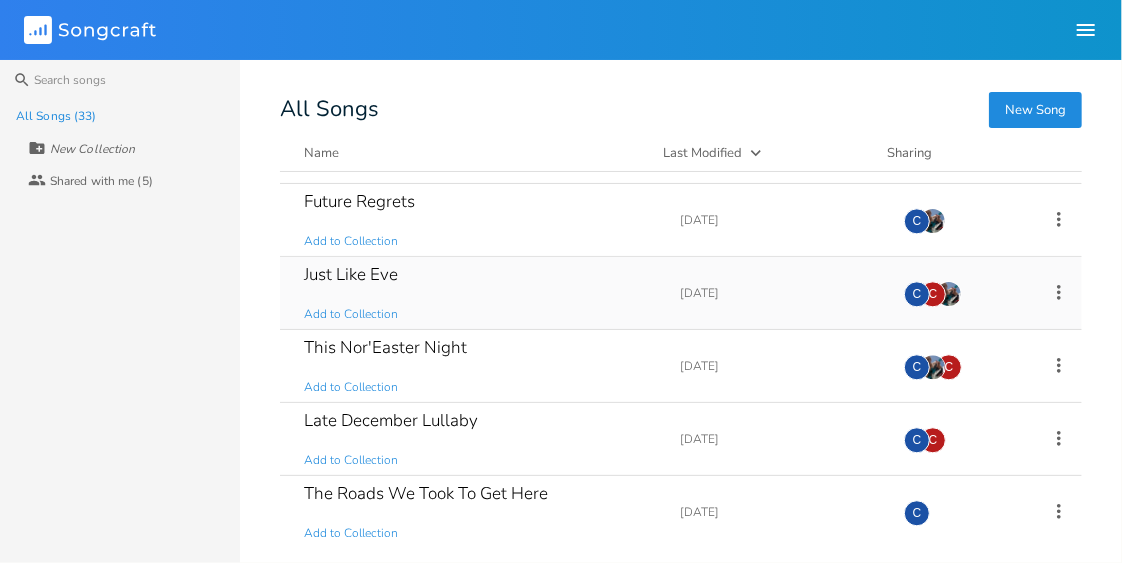 click on "Just Like Eve" at bounding box center [351, 274] 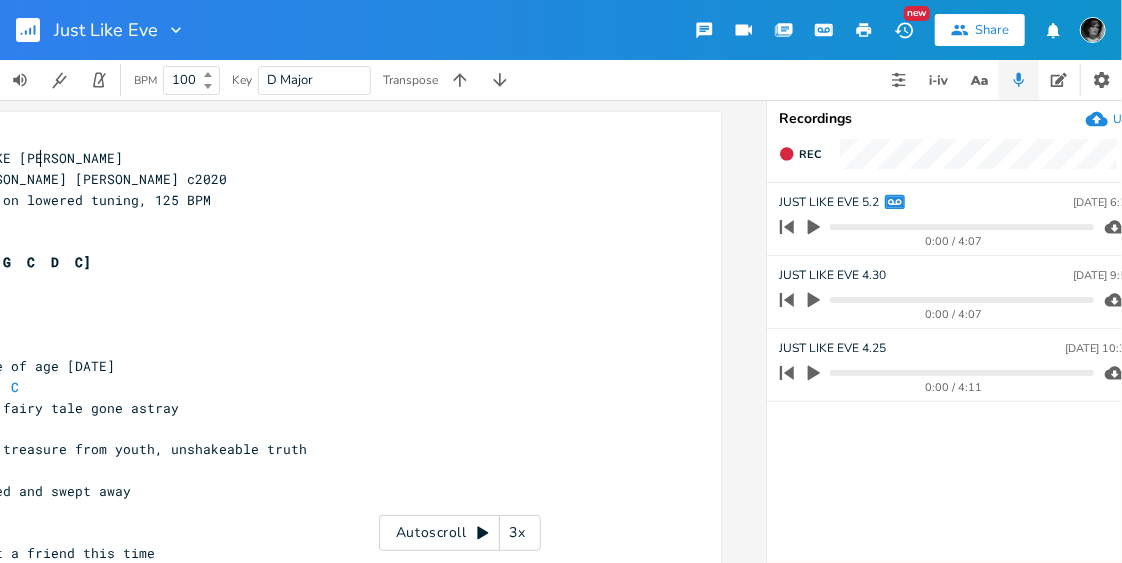 scroll, scrollTop: 0, scrollLeft: 198, axis: horizontal 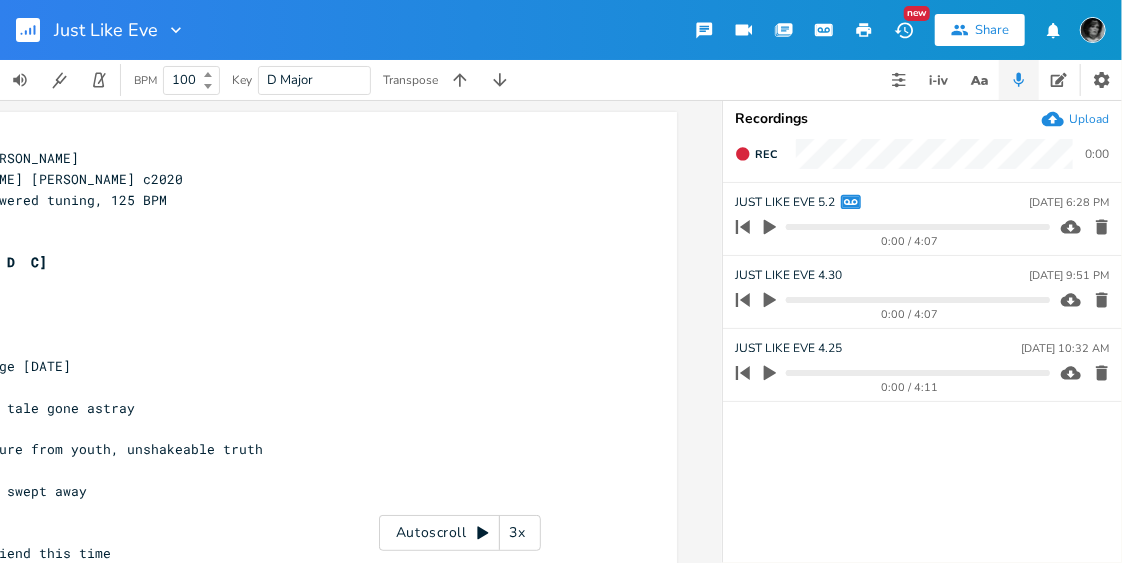 click 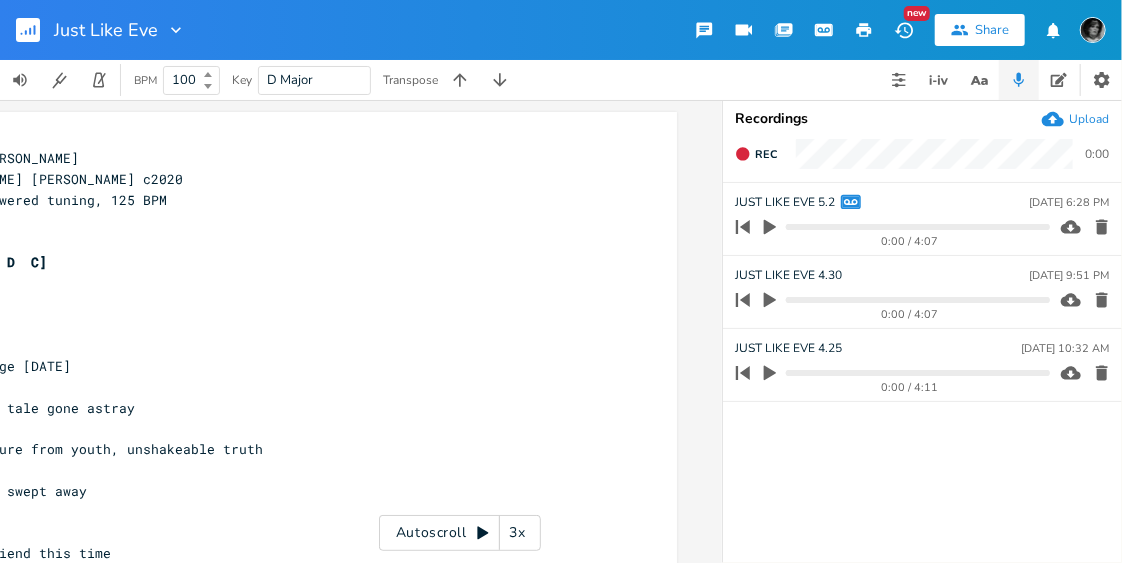click 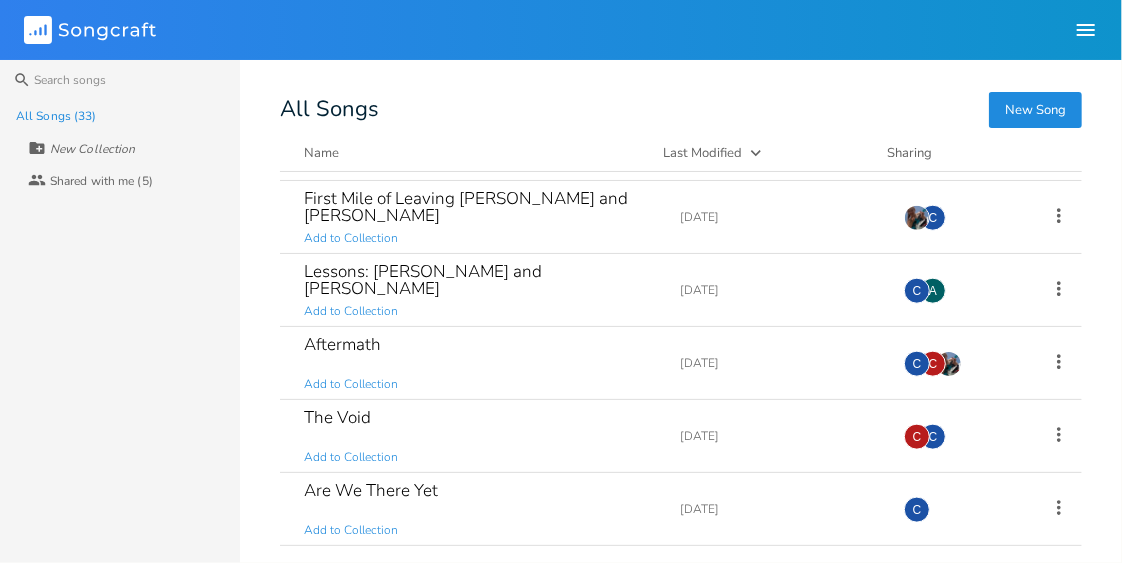 scroll, scrollTop: 955, scrollLeft: 0, axis: vertical 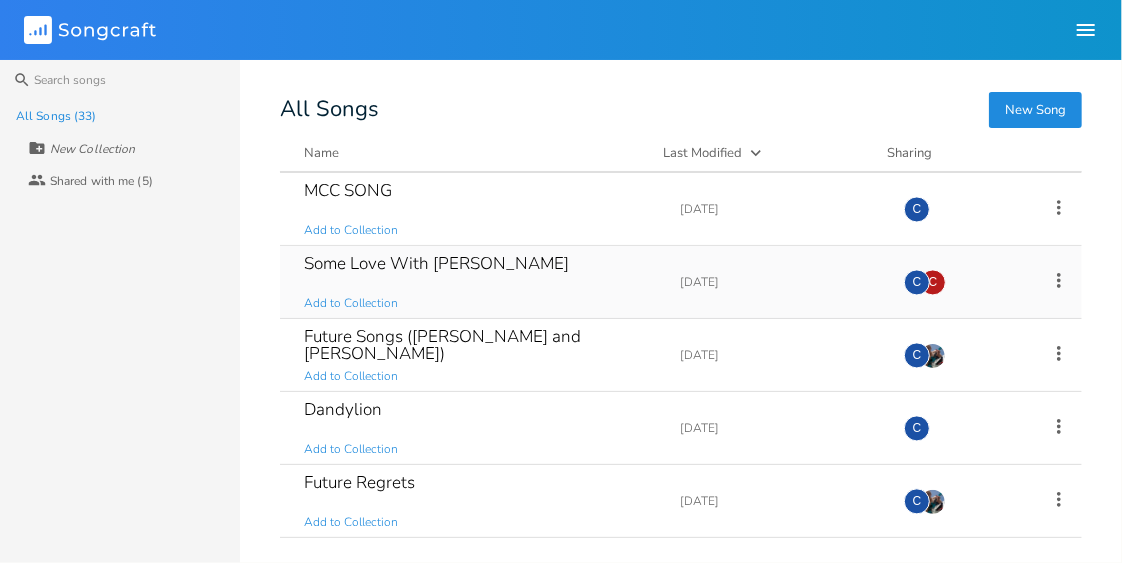 click on "Some Love With [PERSON_NAME]" at bounding box center (436, 263) 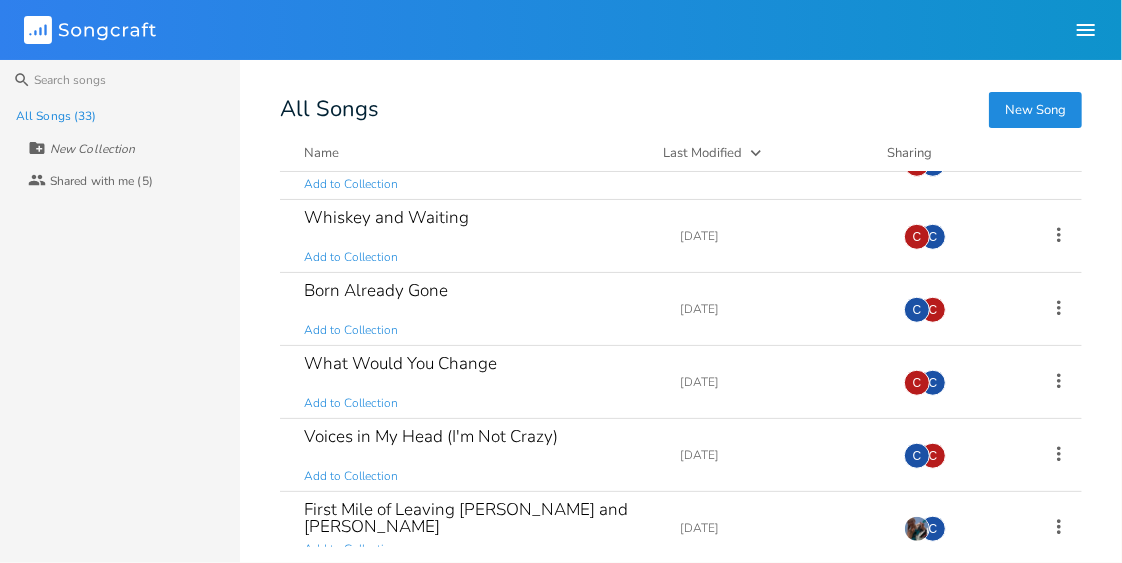 scroll, scrollTop: 648, scrollLeft: 0, axis: vertical 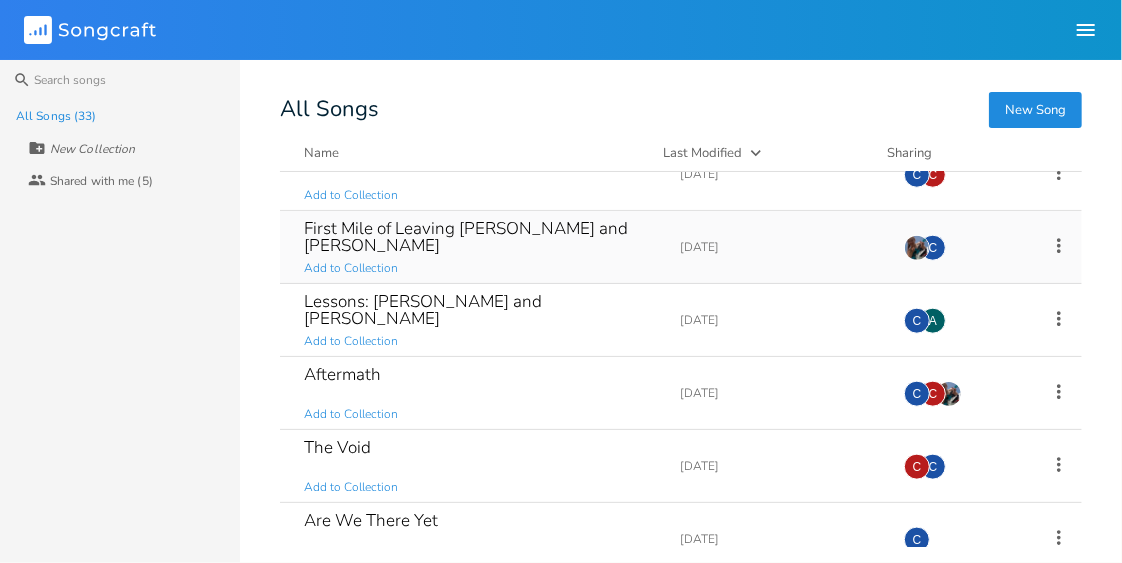 click on "First Mile of Leaving  [PERSON_NAME] and [PERSON_NAME]" at bounding box center [480, 237] 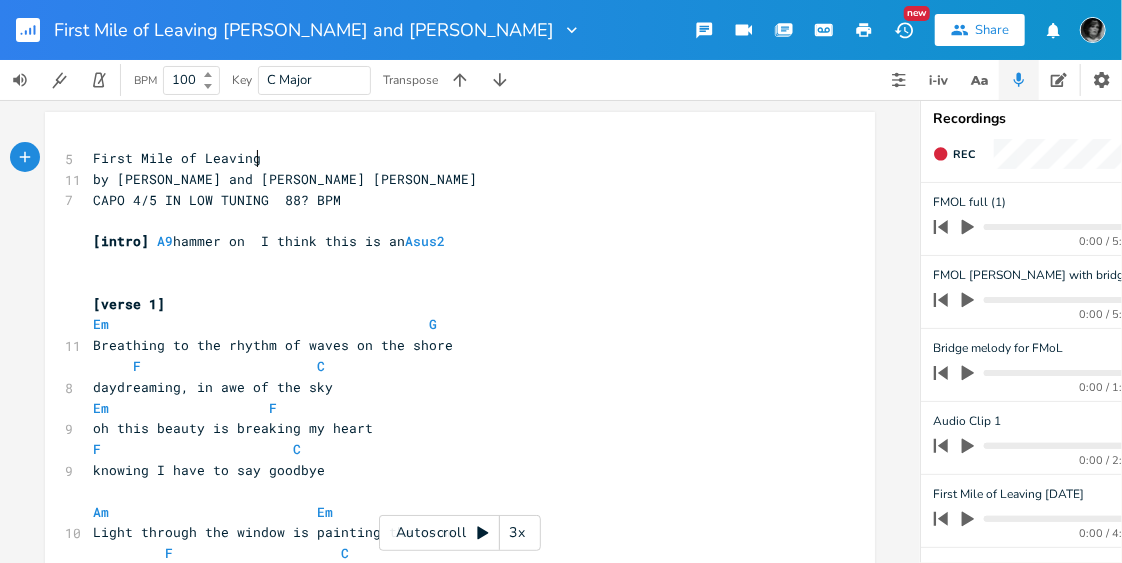 scroll, scrollTop: 0, scrollLeft: 198, axis: horizontal 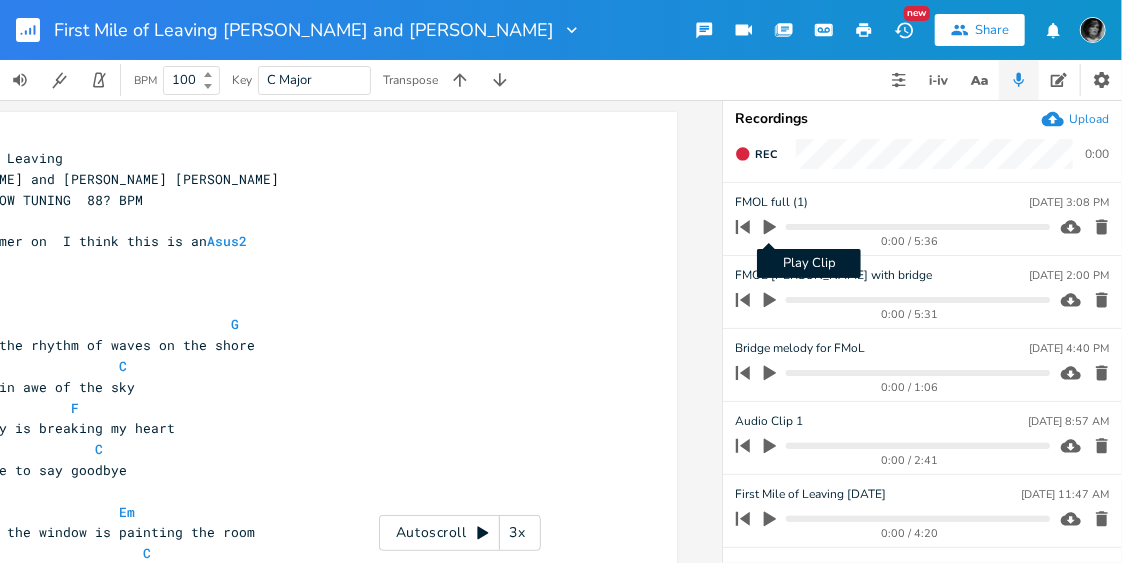 click on "Play Clip" at bounding box center [770, 227] 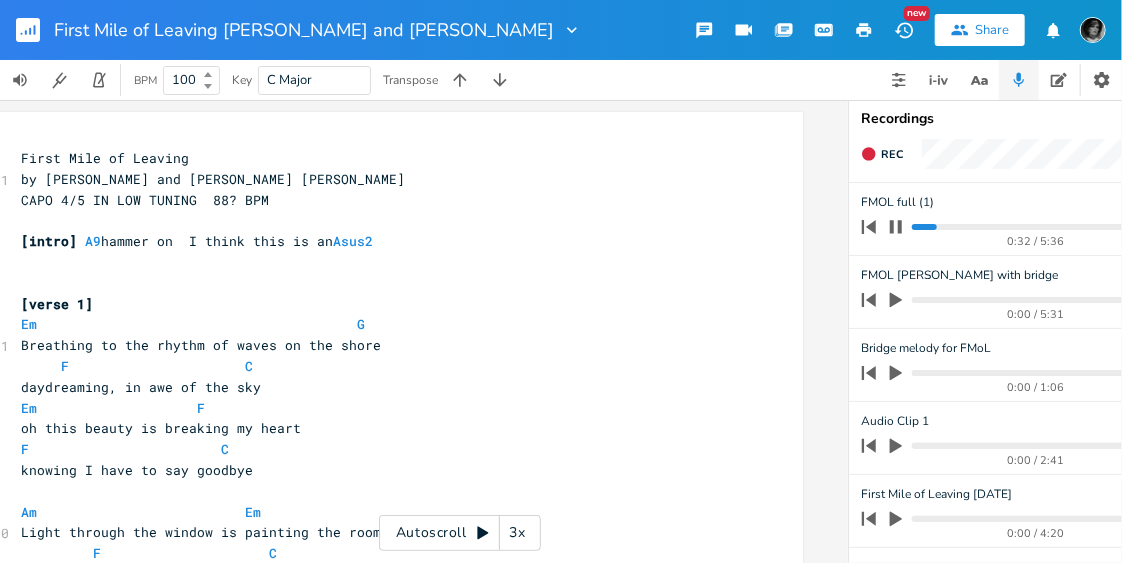 scroll, scrollTop: 0, scrollLeft: 0, axis: both 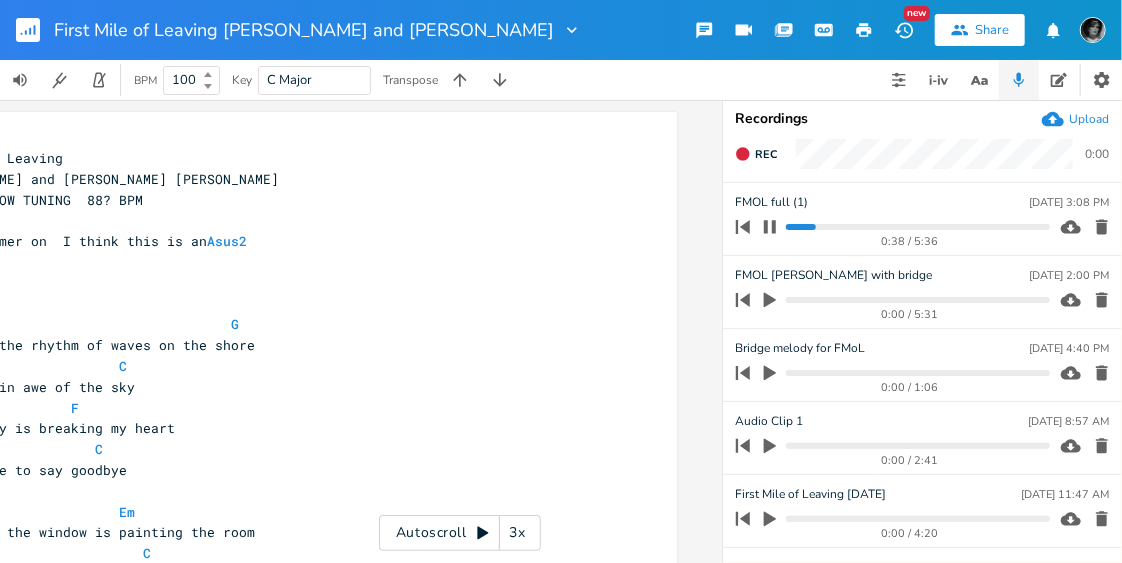 click at bounding box center [917, 227] 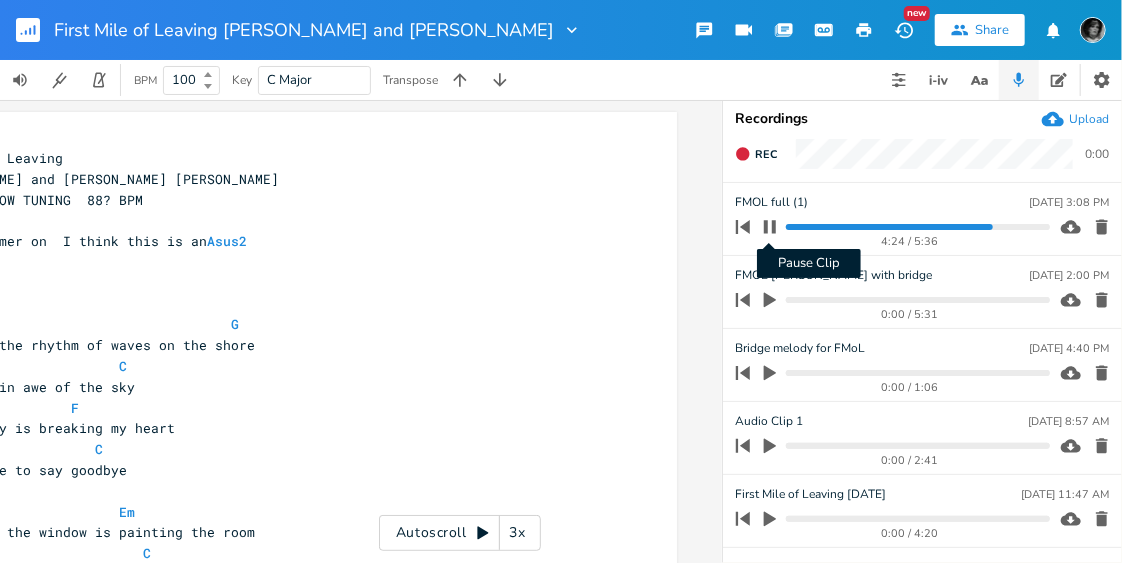 click 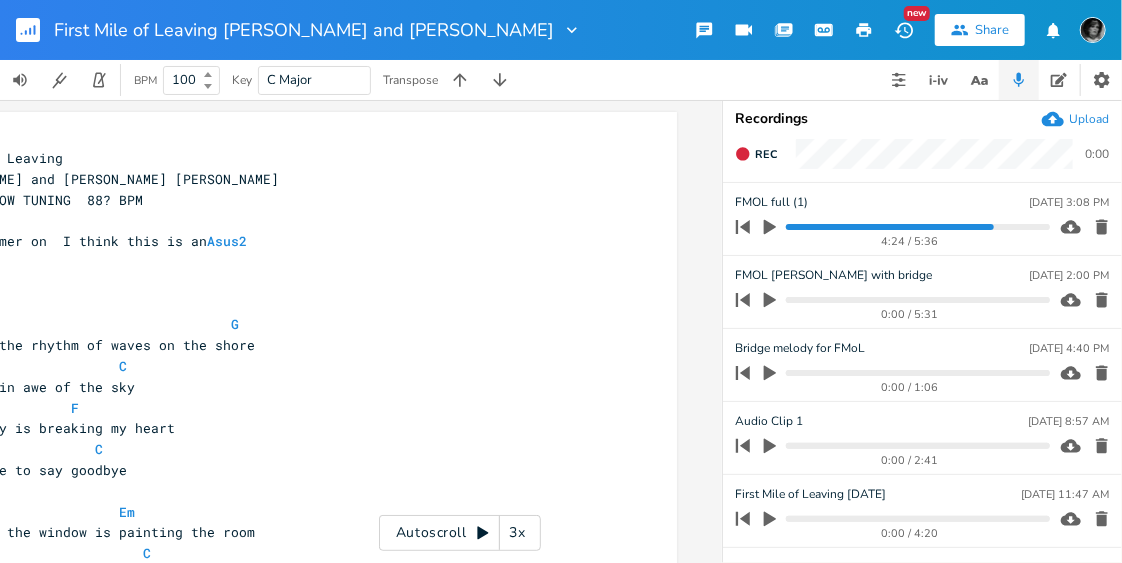 click 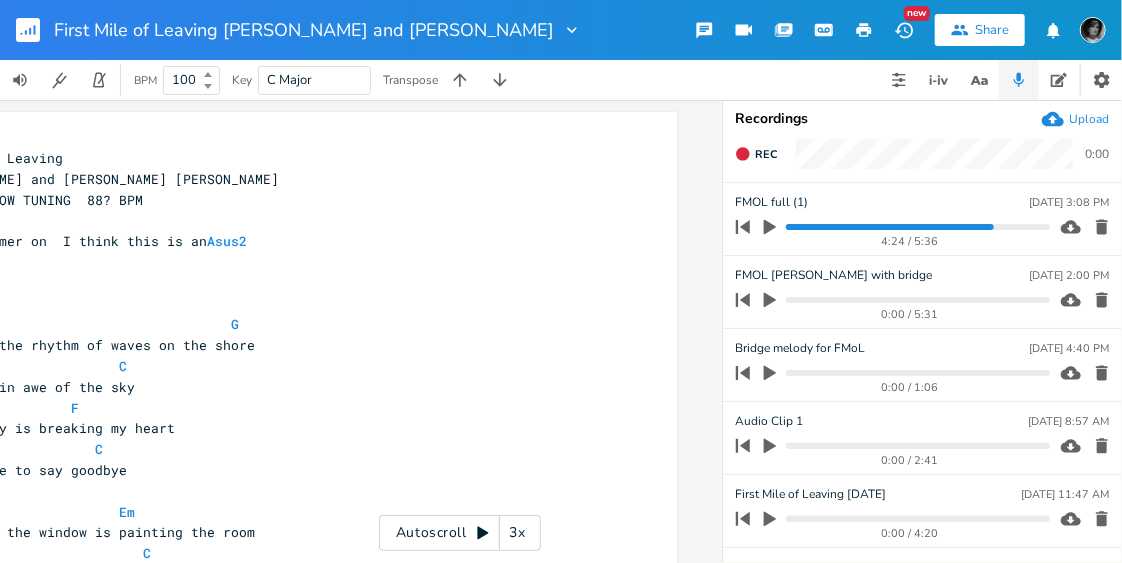 click 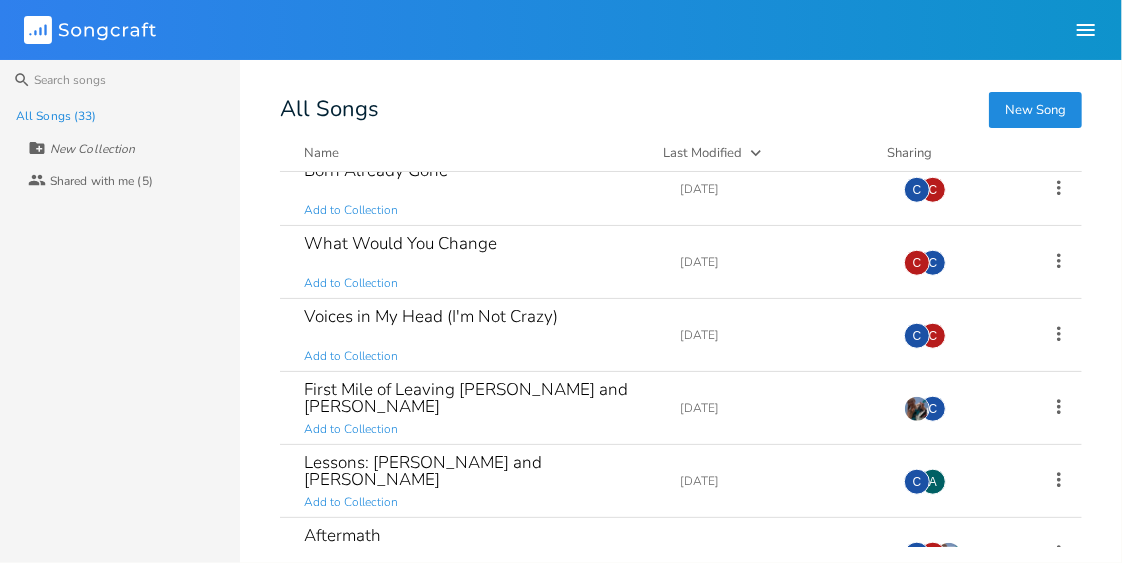 scroll, scrollTop: 764, scrollLeft: 0, axis: vertical 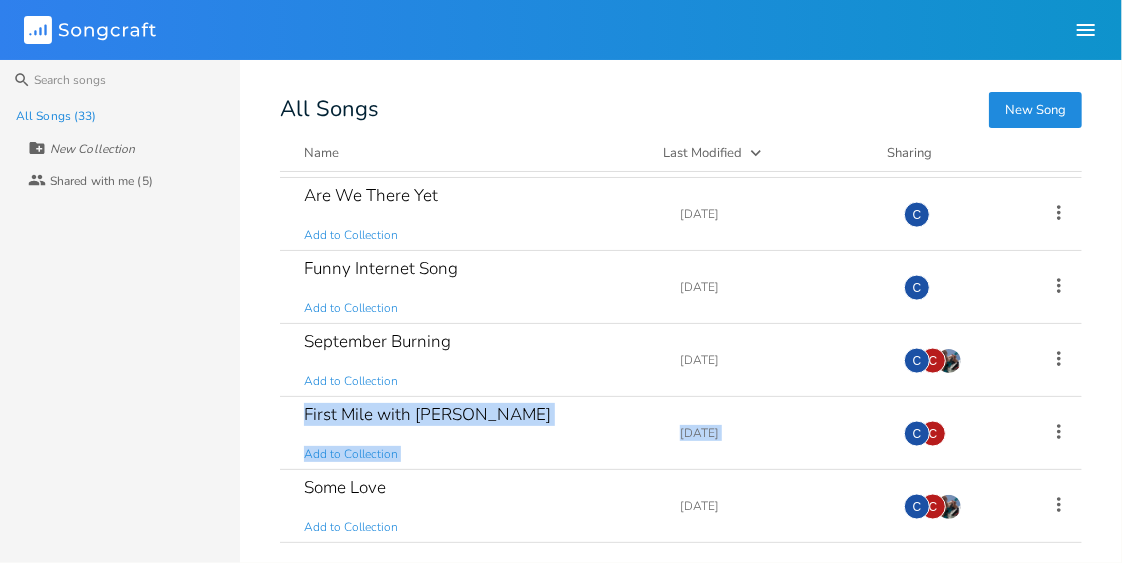 drag, startPoint x: 1083, startPoint y: 382, endPoint x: 1077, endPoint y: 397, distance: 16.155495 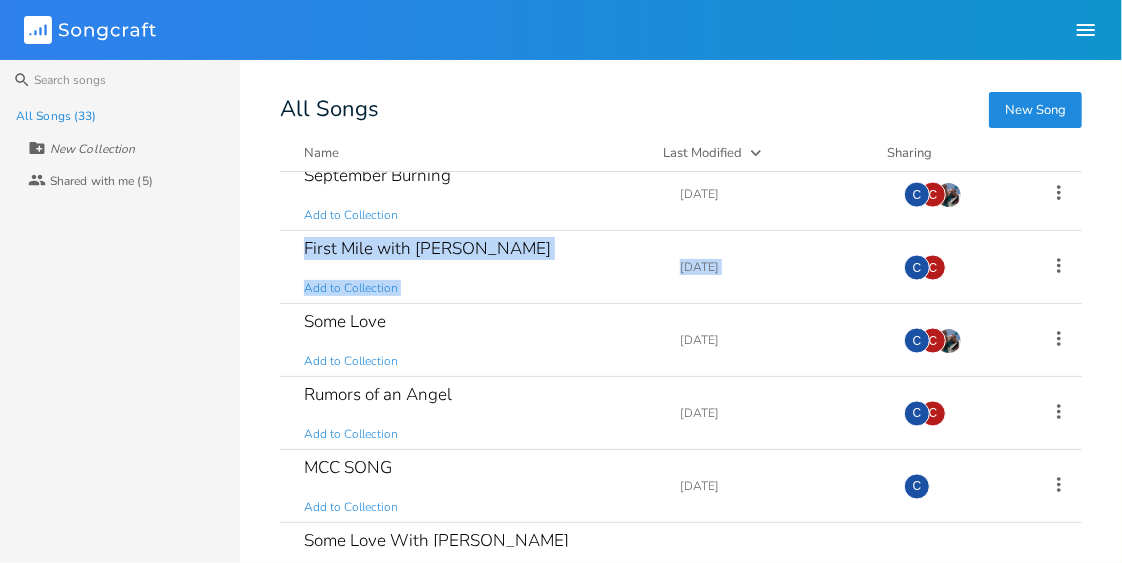 scroll, scrollTop: 1408, scrollLeft: 0, axis: vertical 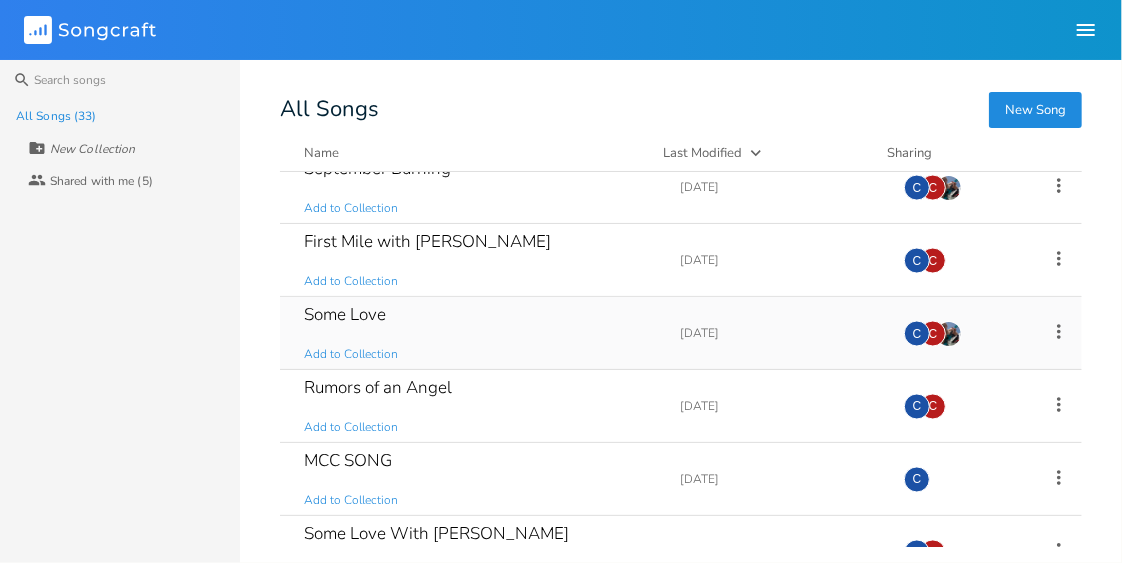 click on "Some Love" at bounding box center (345, 314) 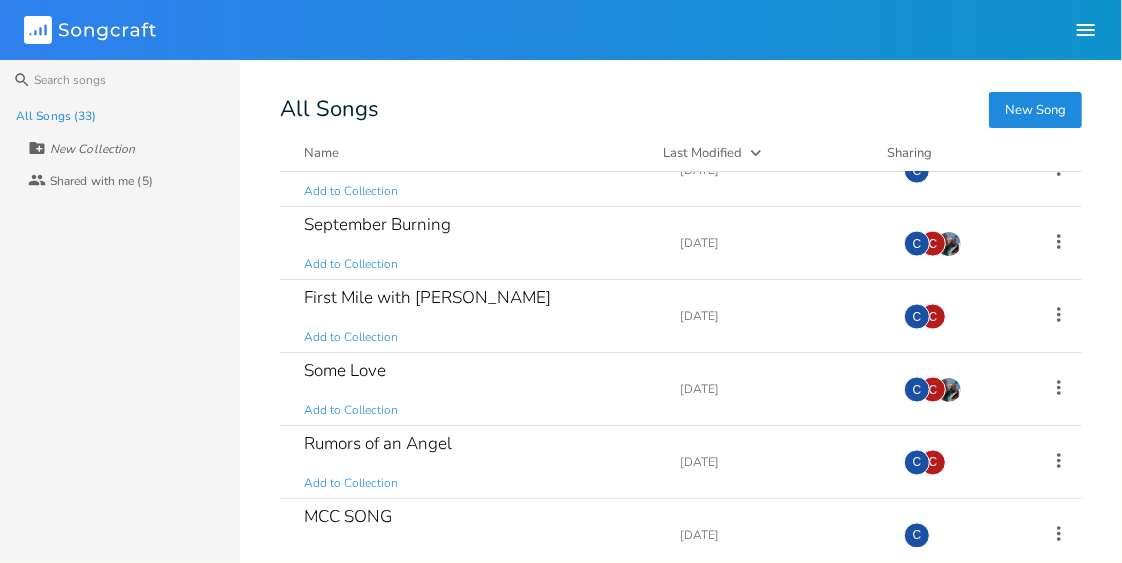 scroll, scrollTop: 1355, scrollLeft: 0, axis: vertical 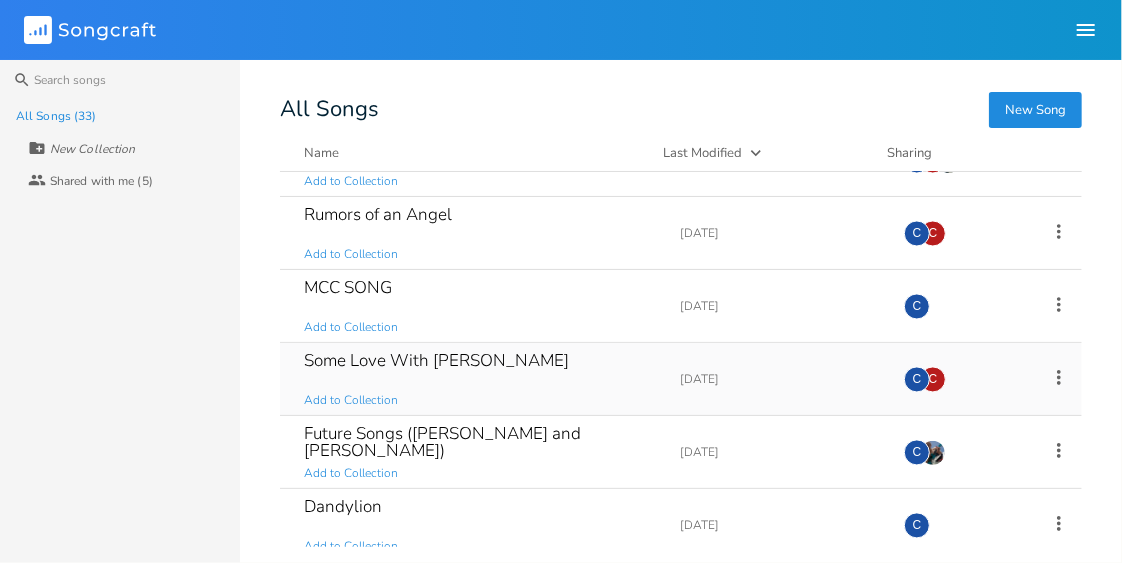click on "Some Love With [PERSON_NAME] Add to Collection" at bounding box center [480, 379] 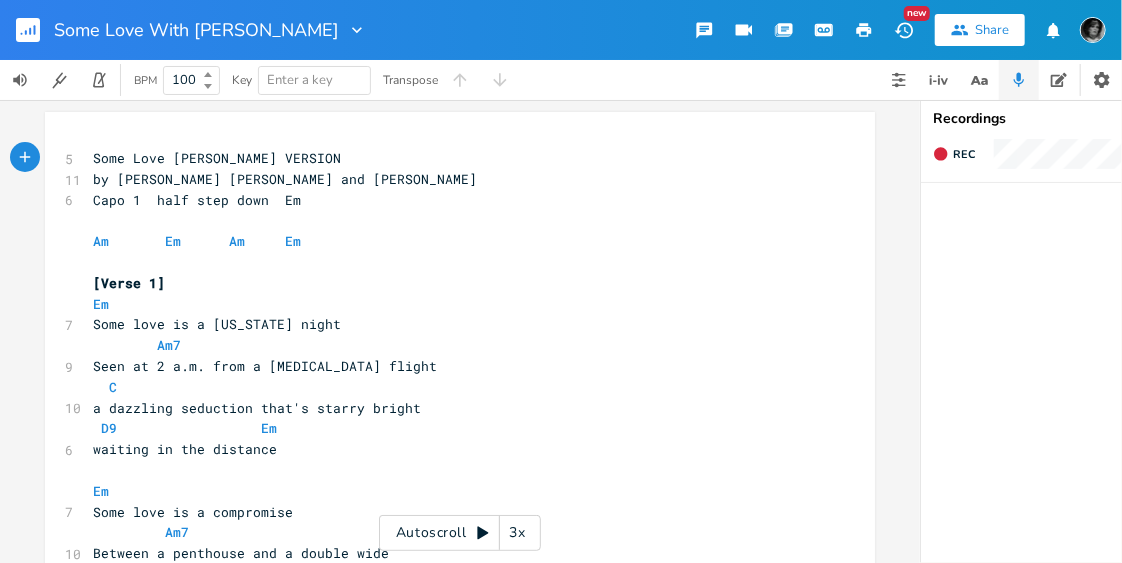 click 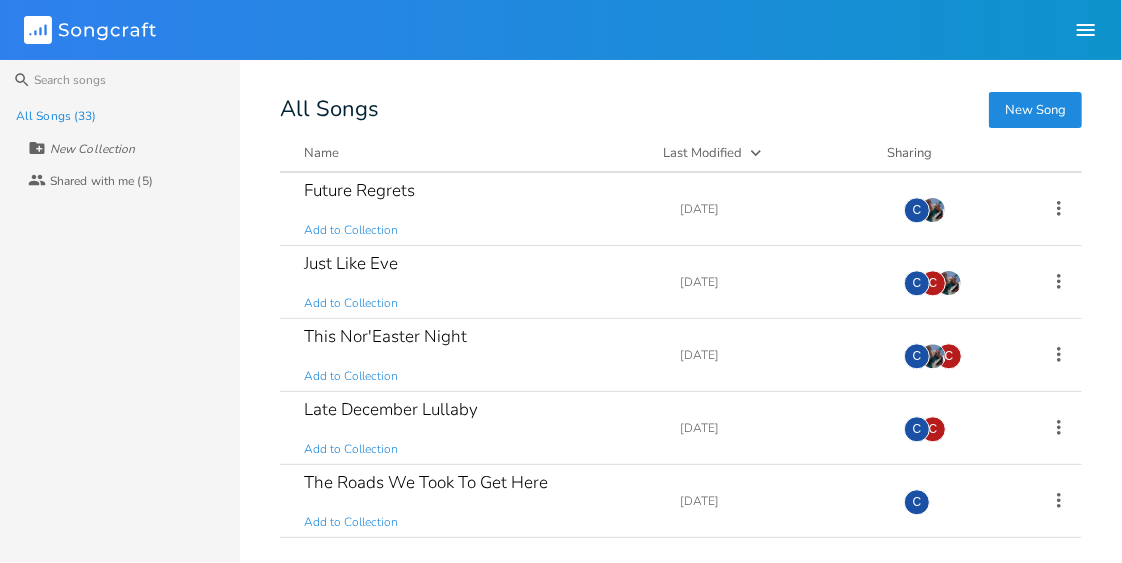 scroll, scrollTop: 2019, scrollLeft: 0, axis: vertical 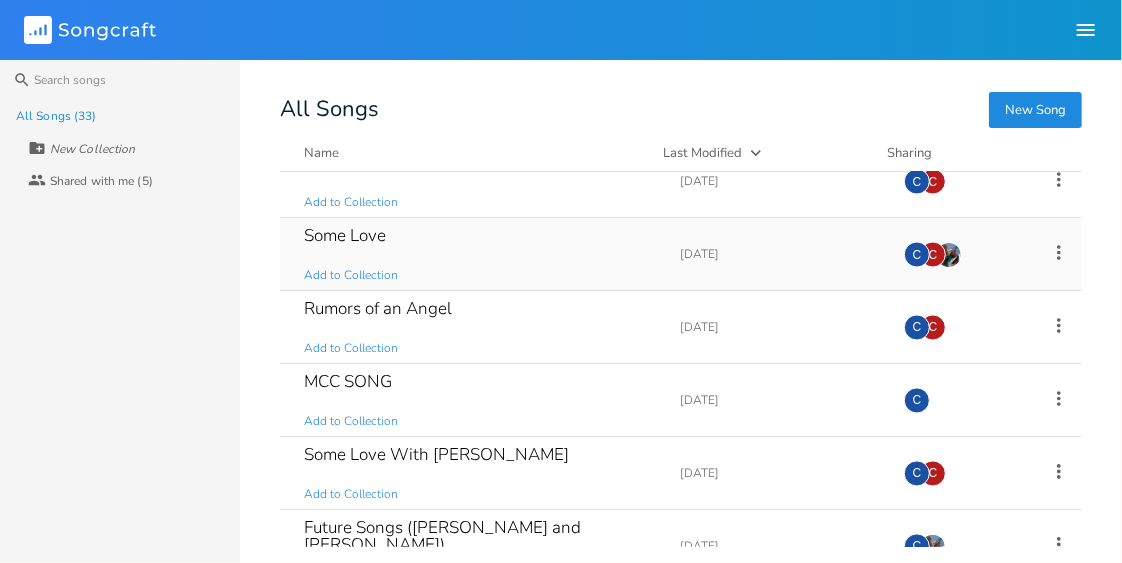 click on "Some Love" at bounding box center (345, 235) 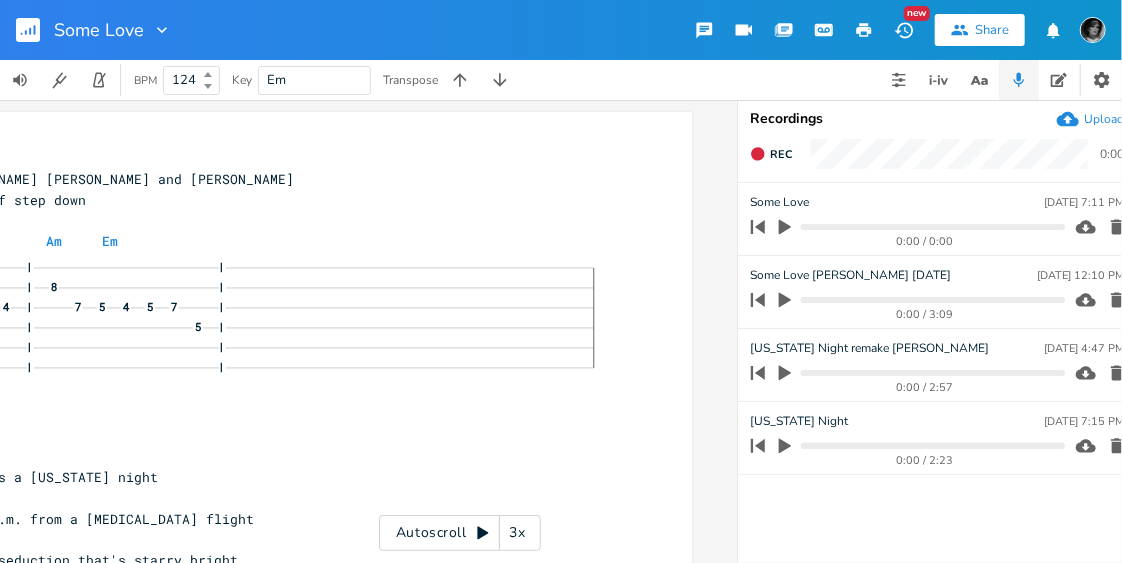 scroll, scrollTop: 0, scrollLeft: 198, axis: horizontal 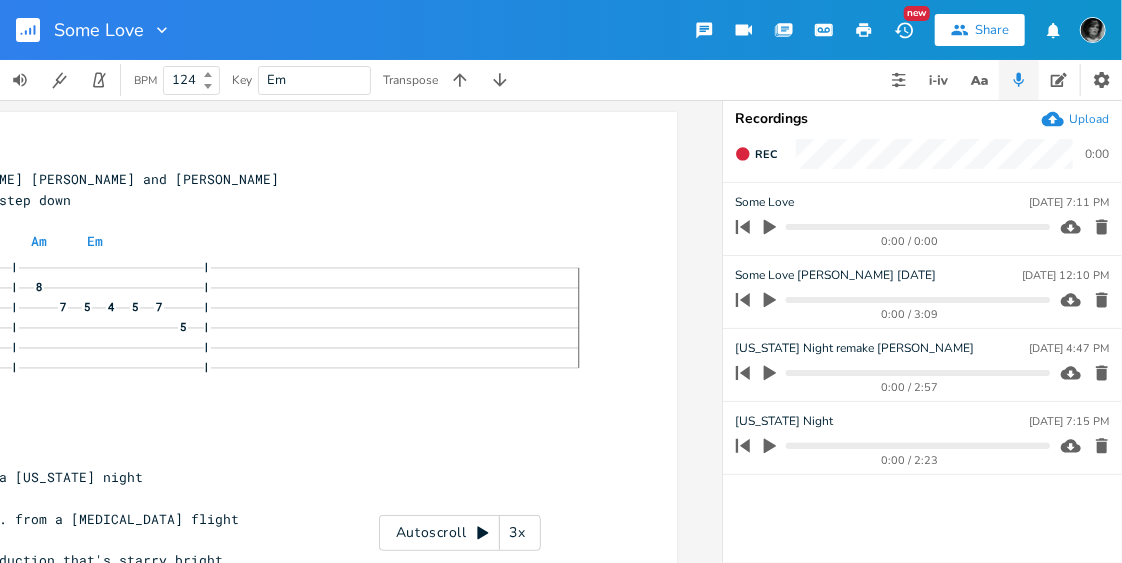 click 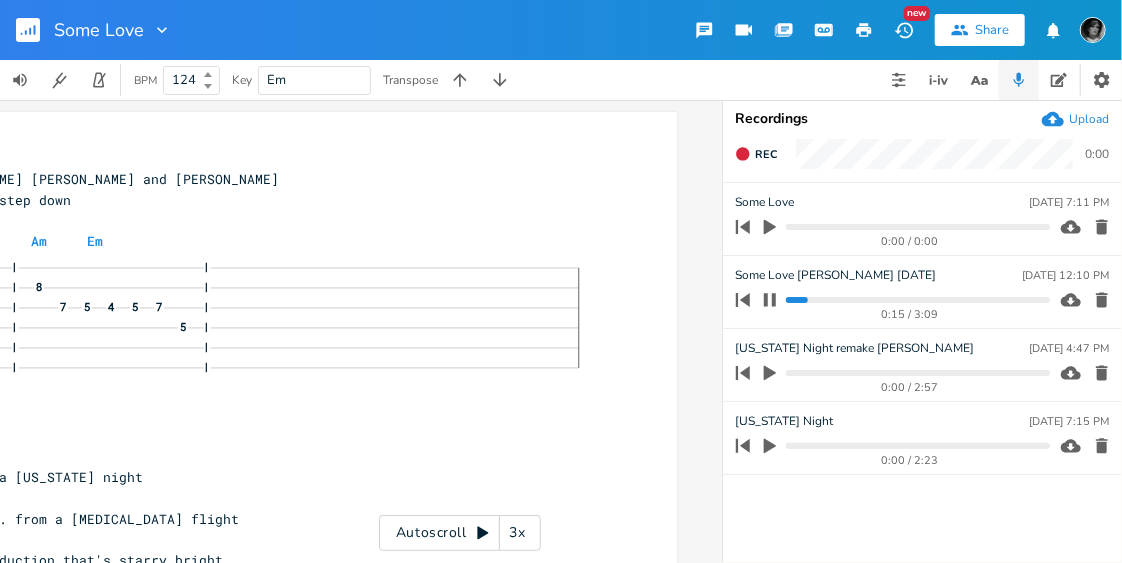click 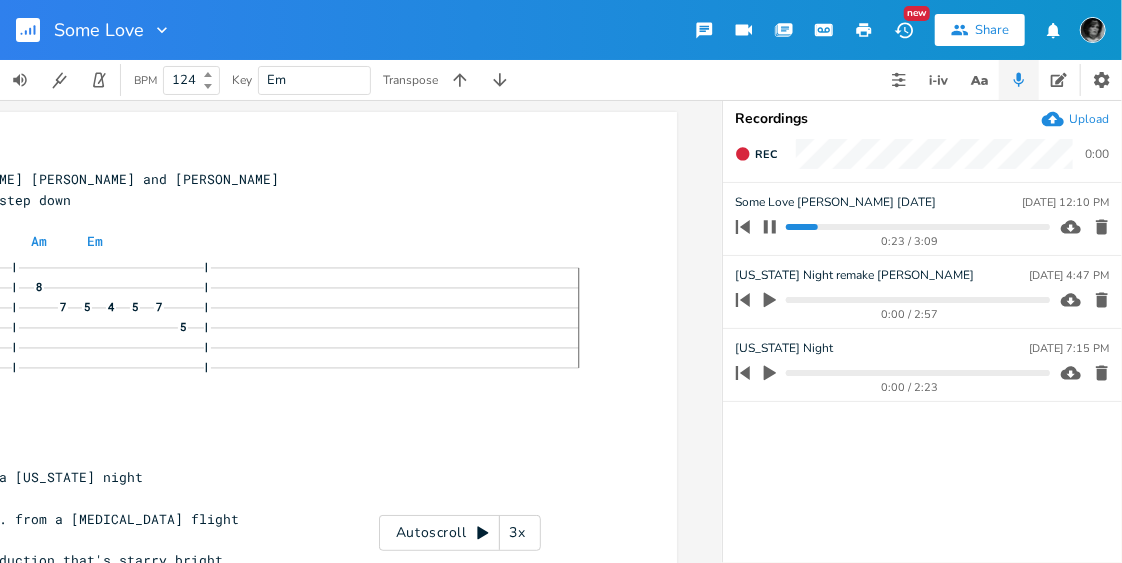 click 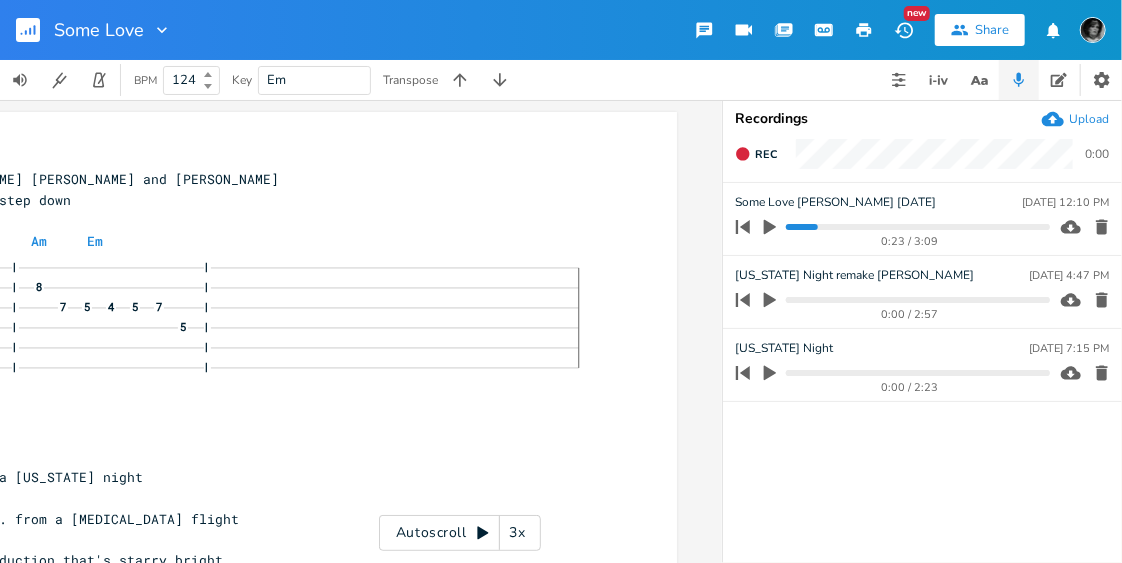 click 